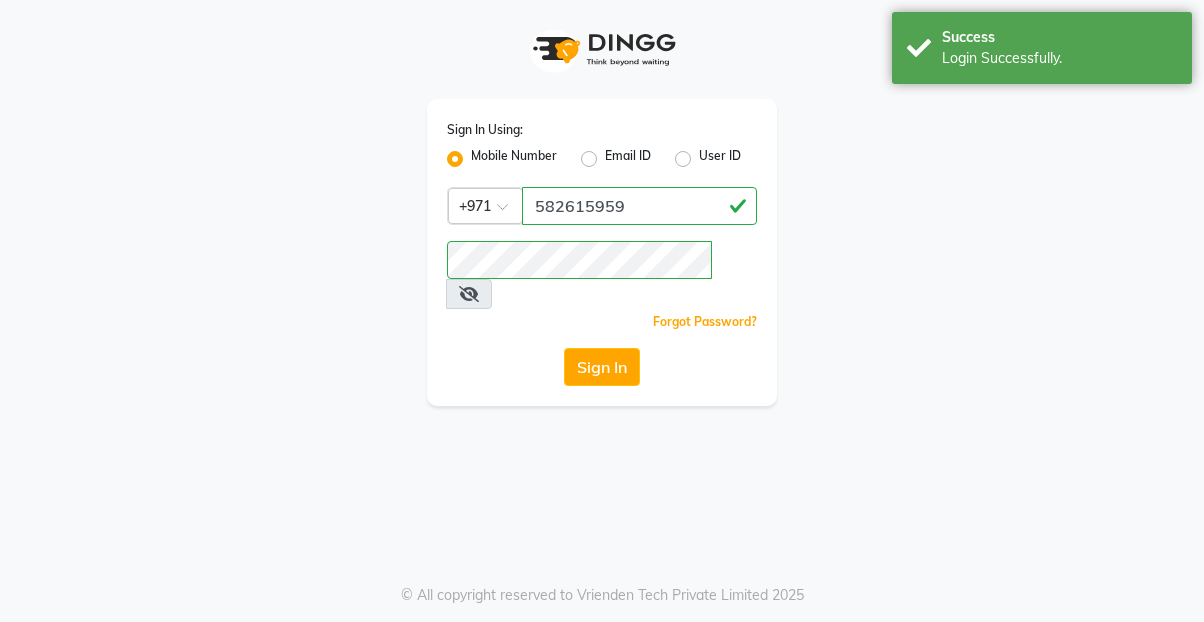 scroll, scrollTop: 0, scrollLeft: 0, axis: both 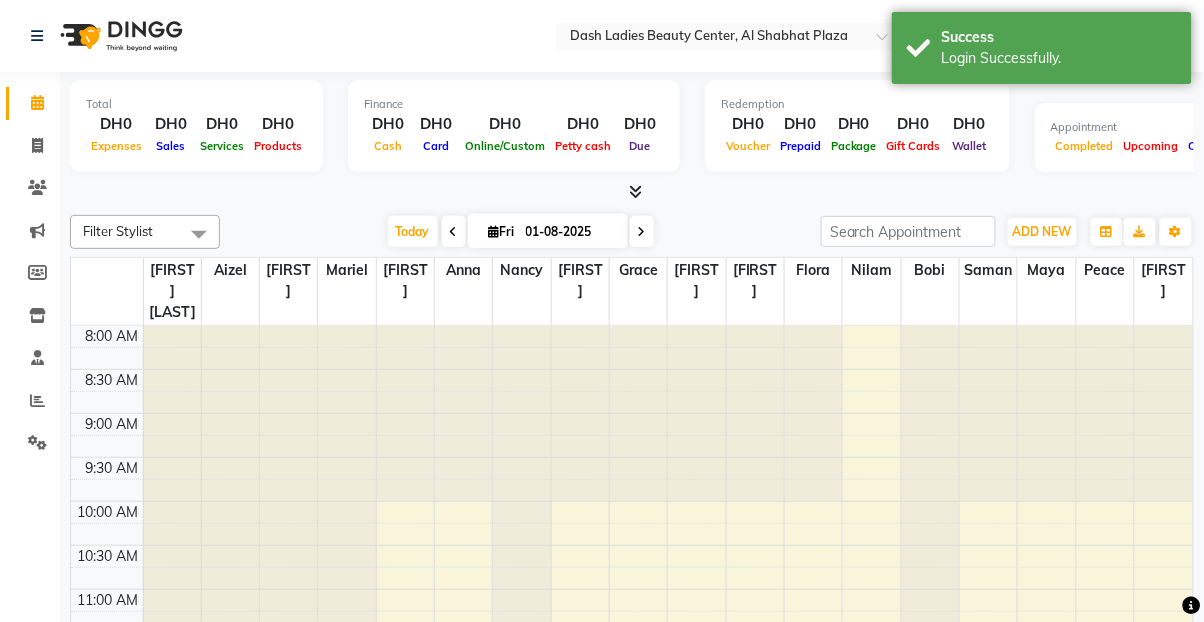 select on "en" 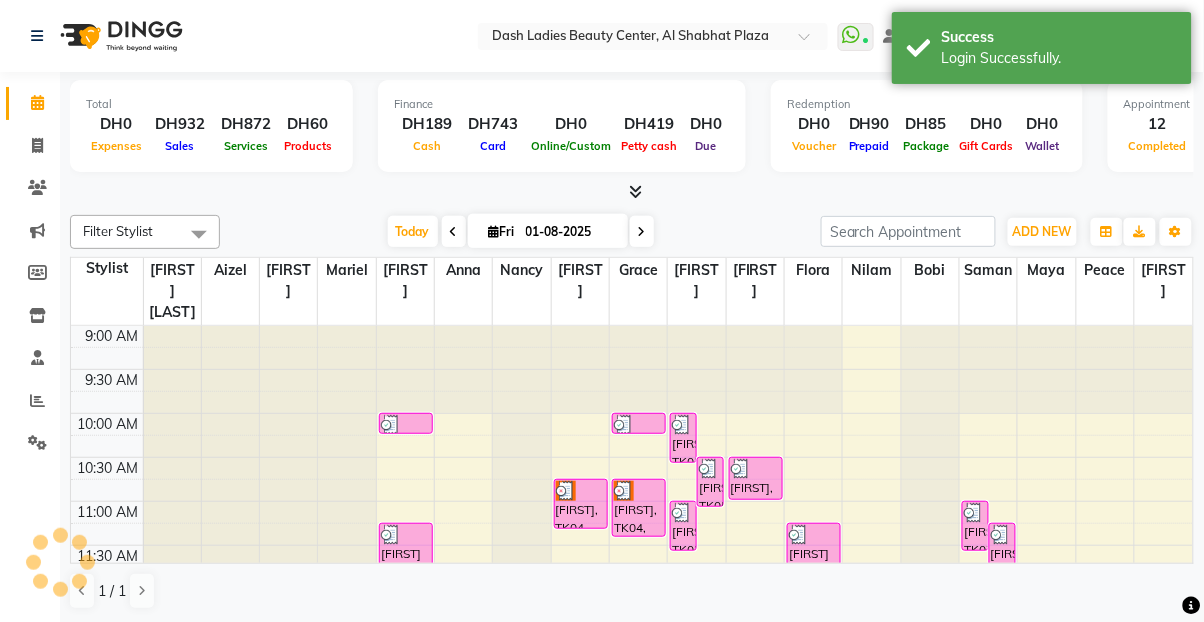 scroll, scrollTop: 0, scrollLeft: 0, axis: both 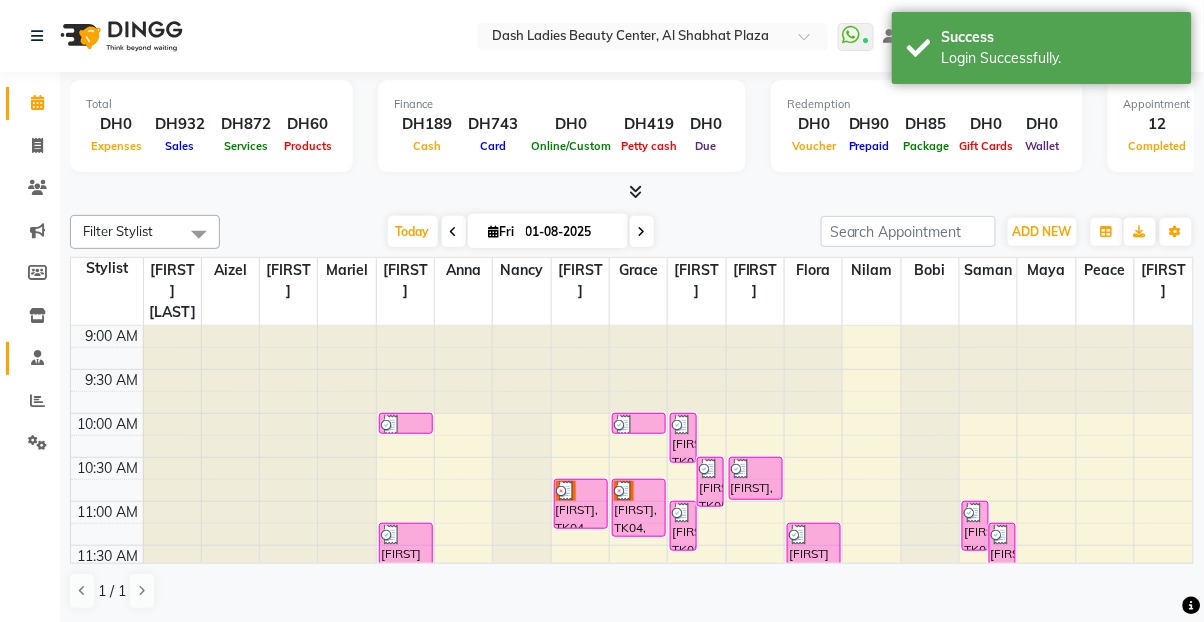 click 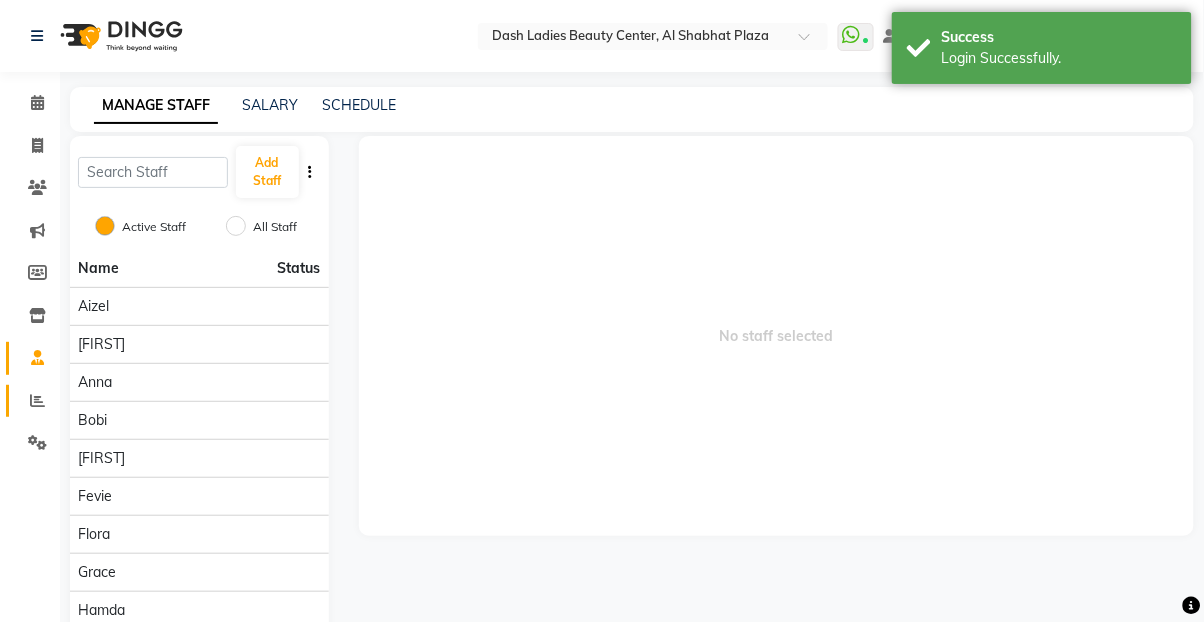 click 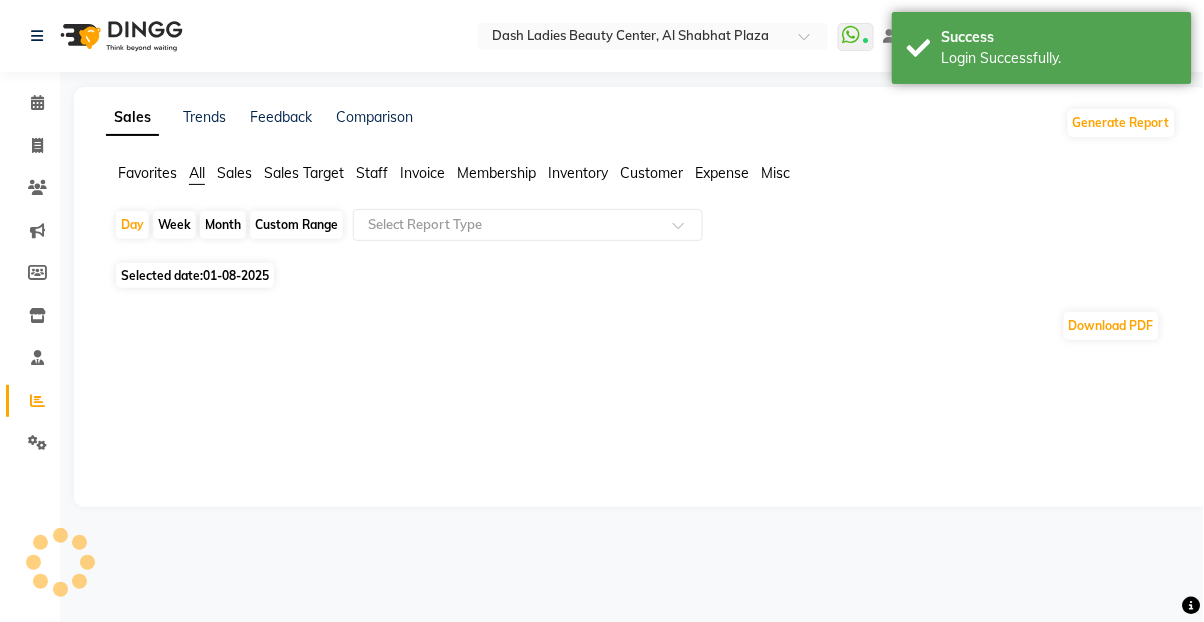 click on "Staff" 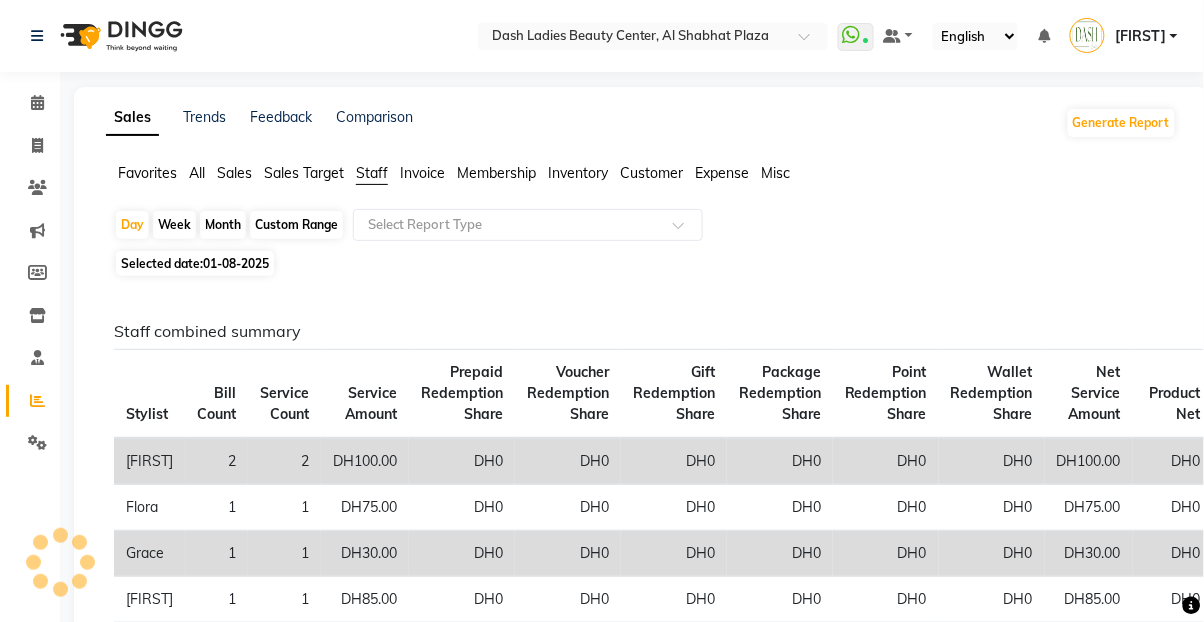 click 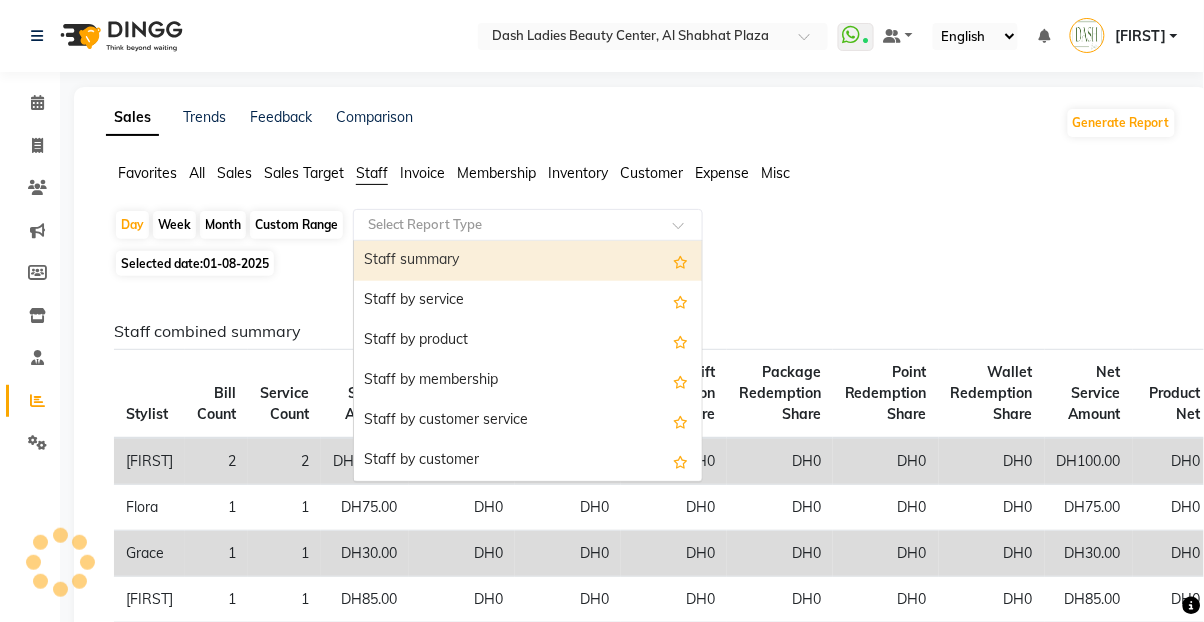 click on "Staff summary" at bounding box center [528, 261] 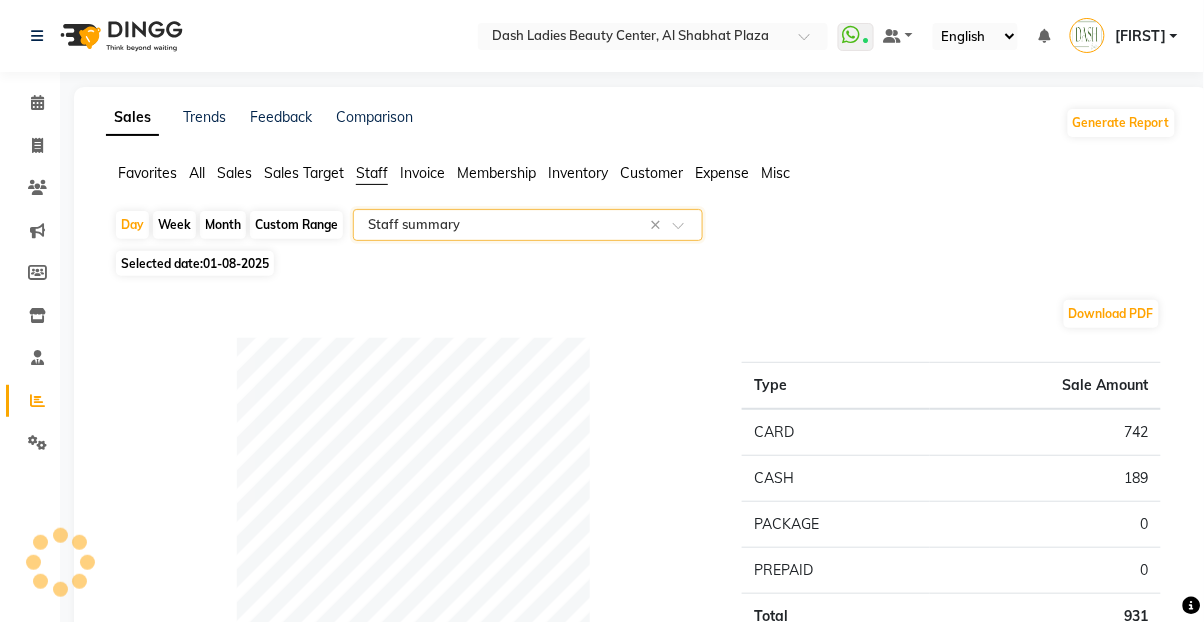 select on "full_report" 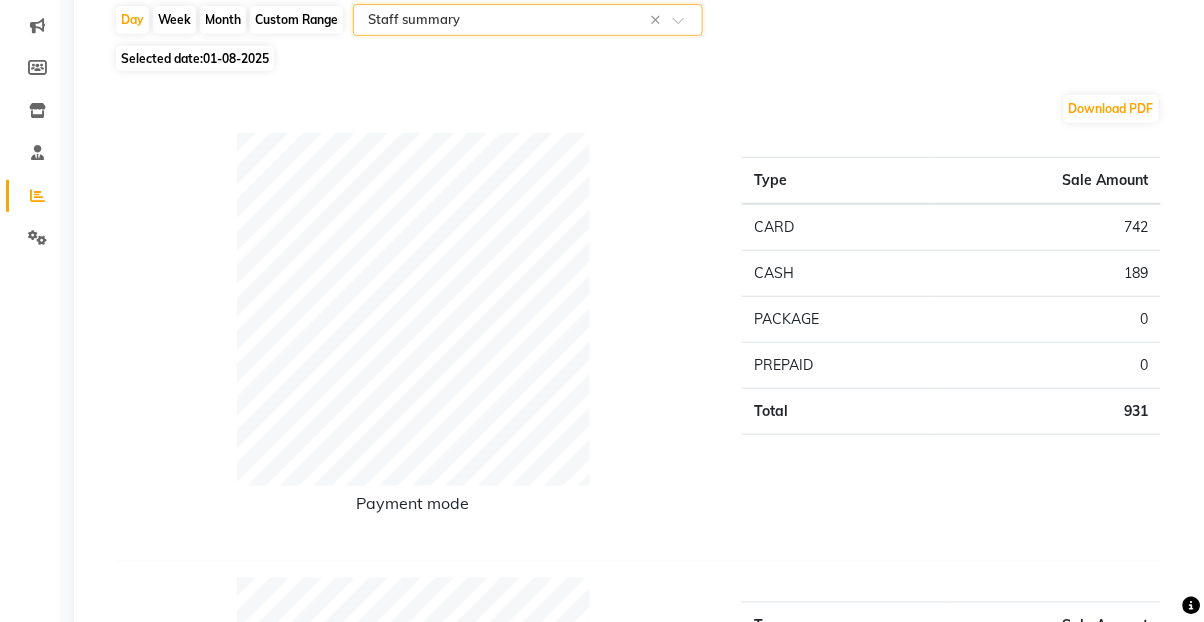 scroll, scrollTop: 0, scrollLeft: 0, axis: both 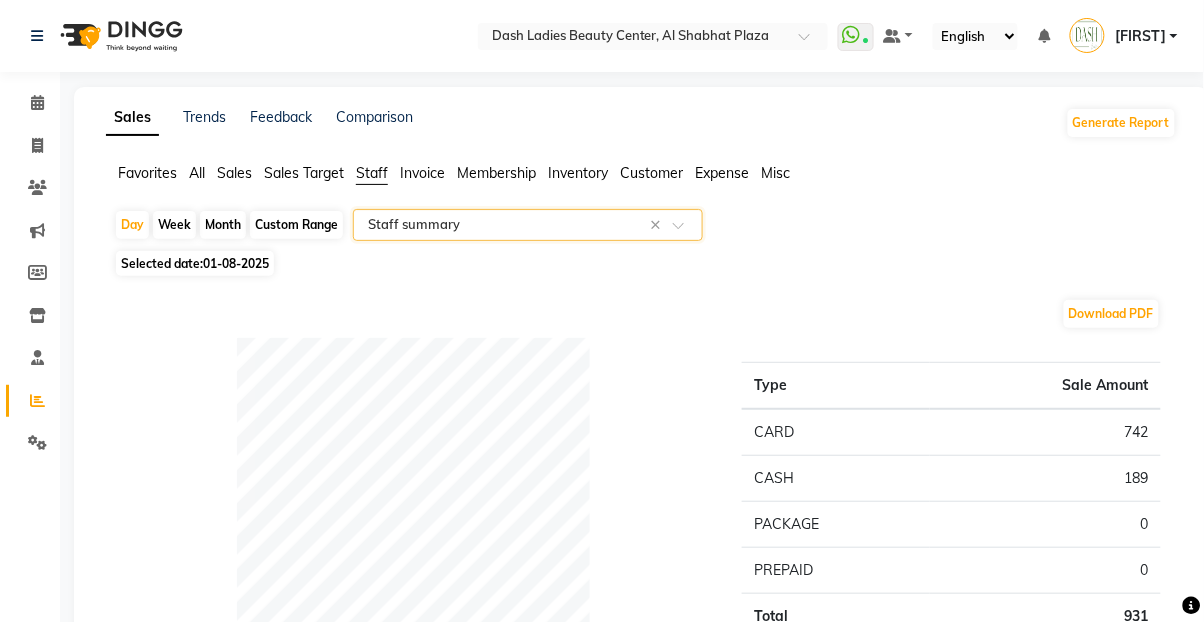 click 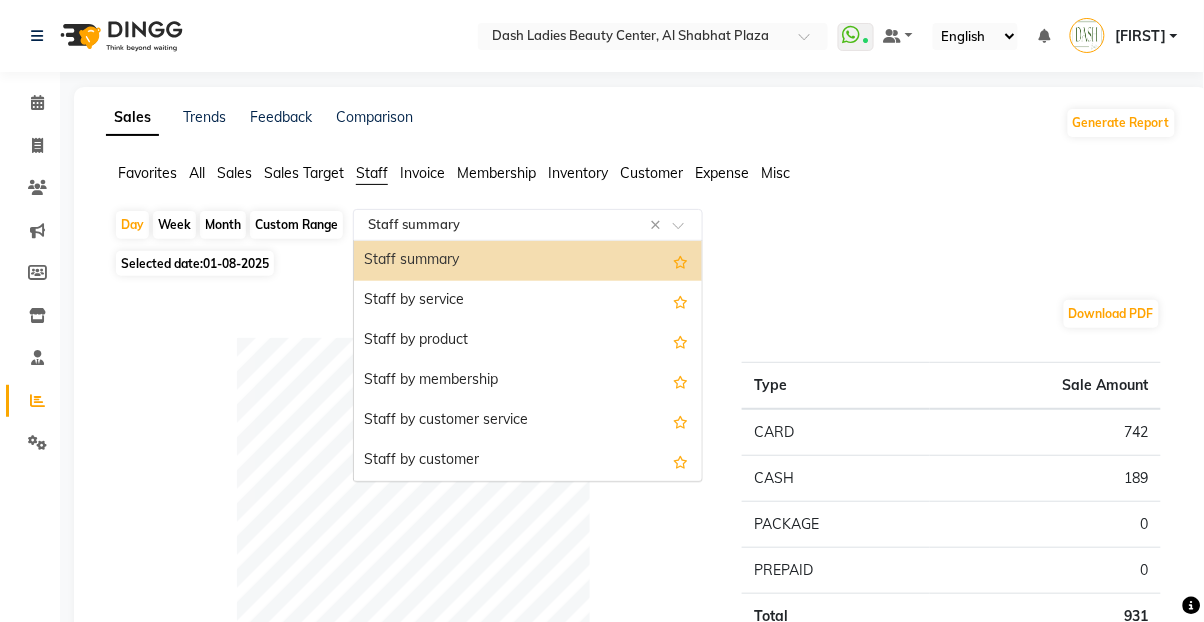 click on "Staff by service" at bounding box center [528, 301] 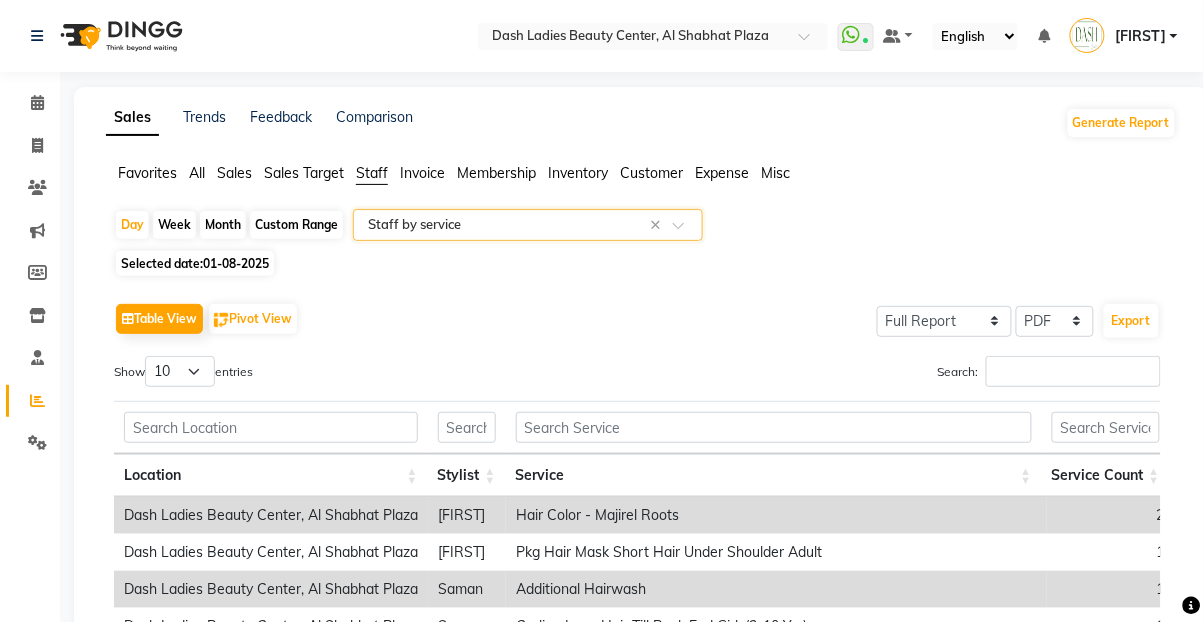 click on "Select Report Type × Staff by service ×" 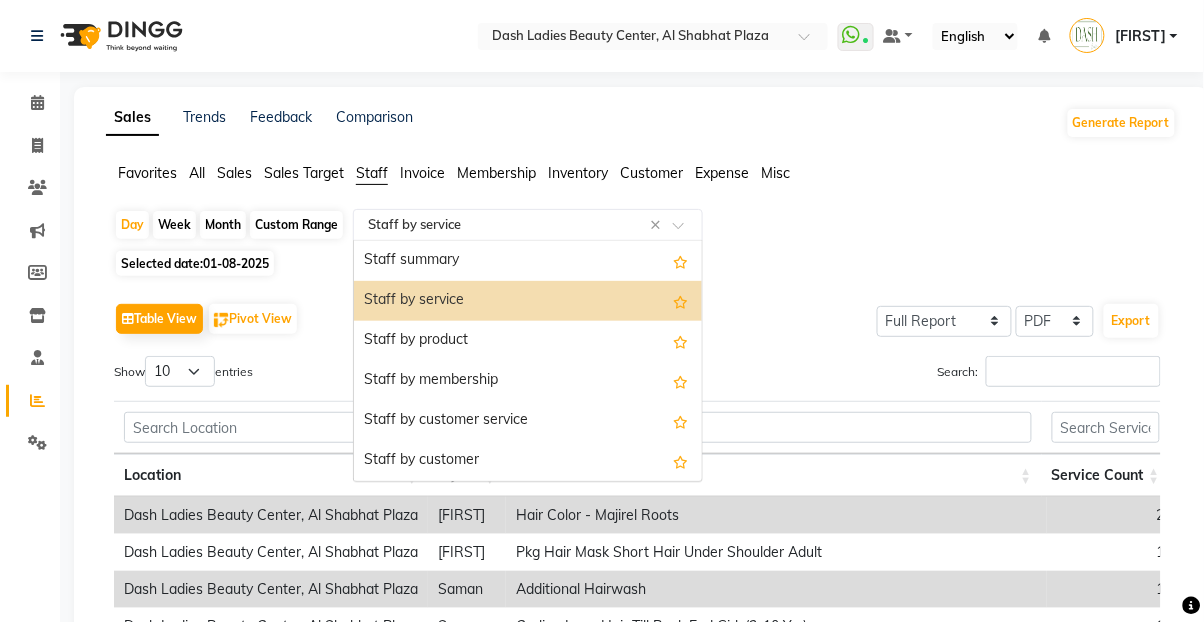 click on "Staff summary" at bounding box center (528, 261) 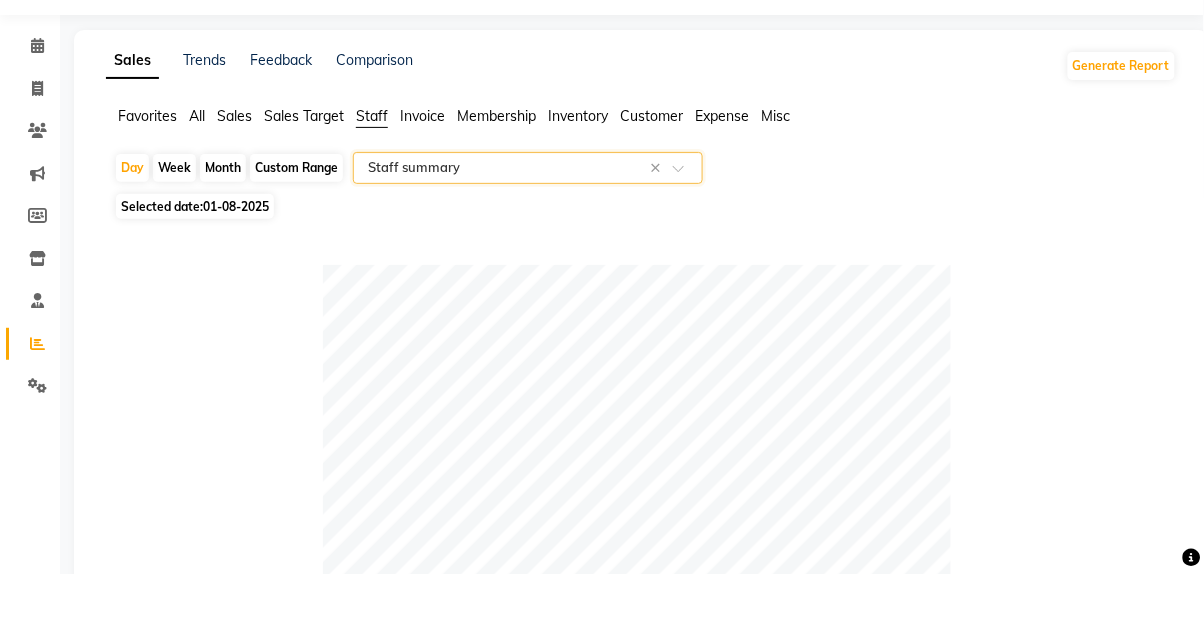 scroll, scrollTop: 15, scrollLeft: 0, axis: vertical 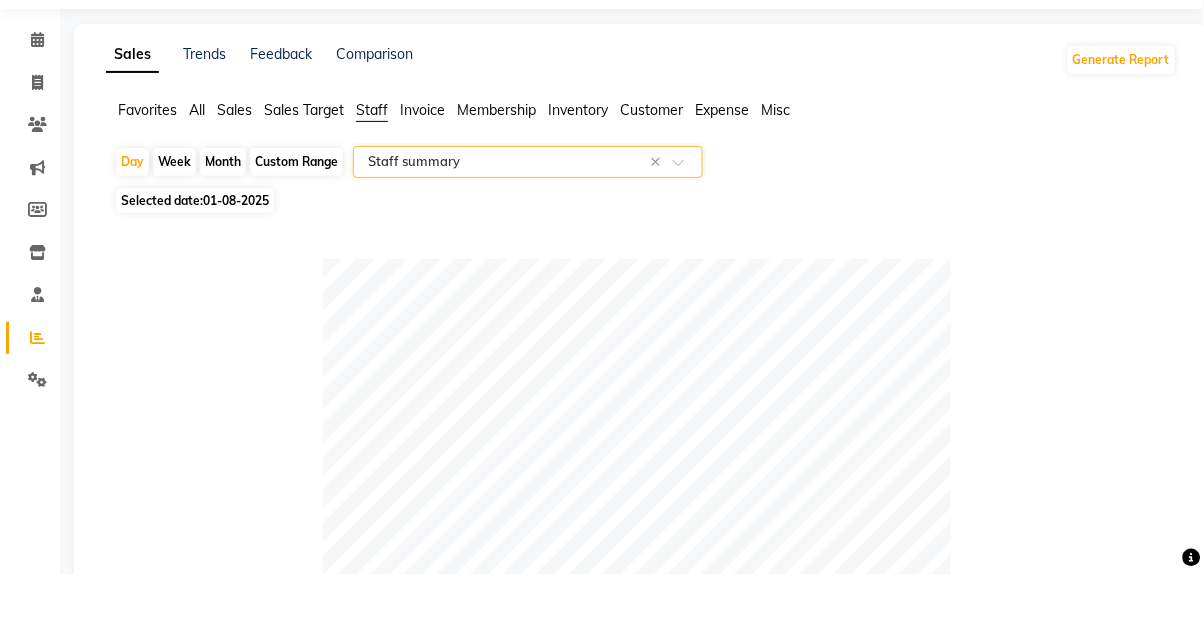 click on "Week" 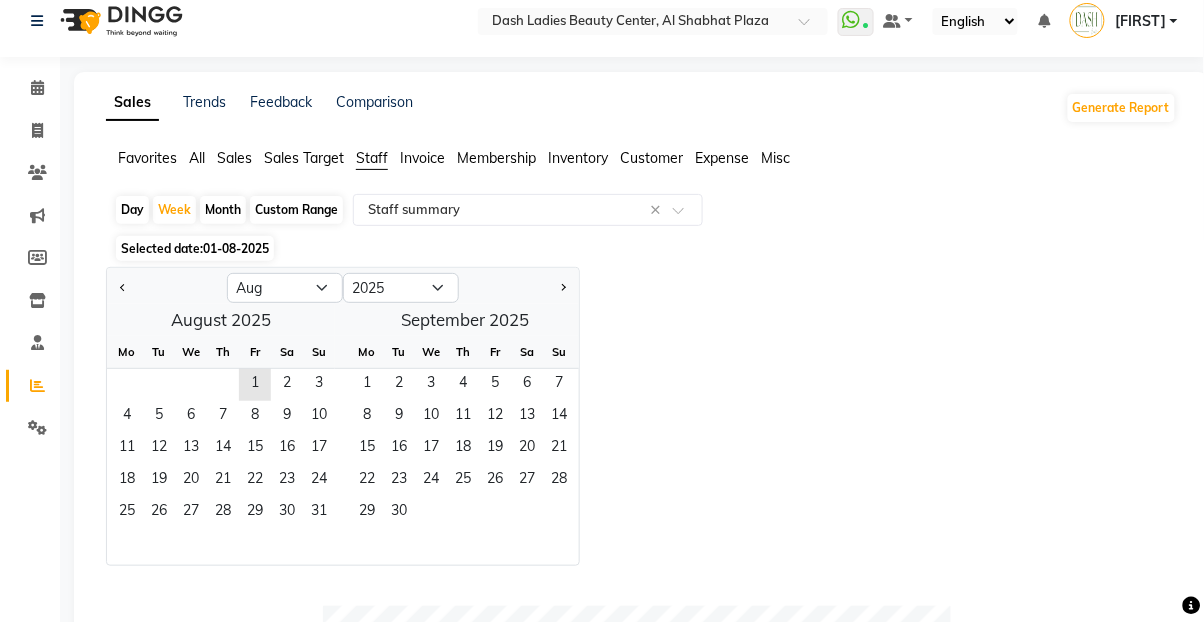 click on "Month" 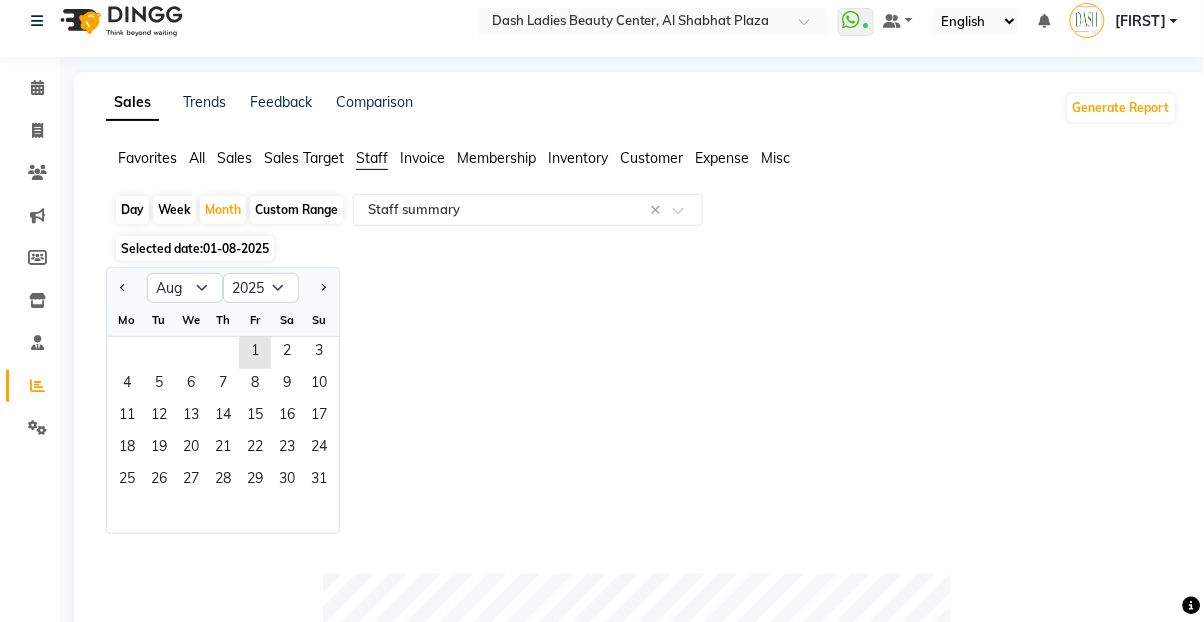 click 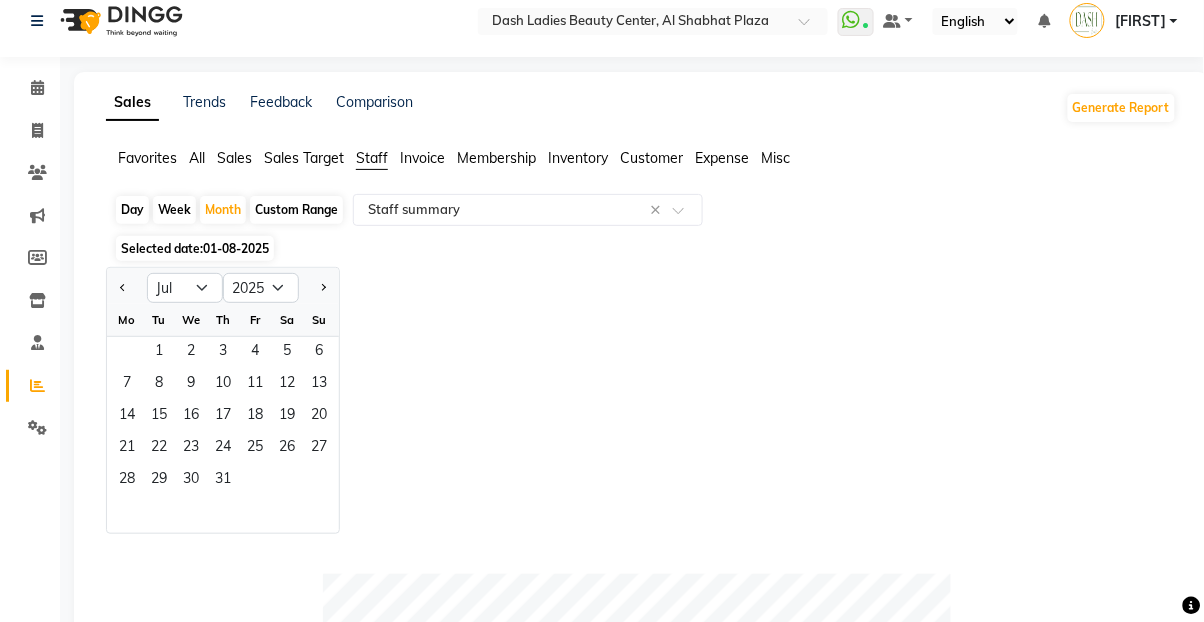 click on "1" 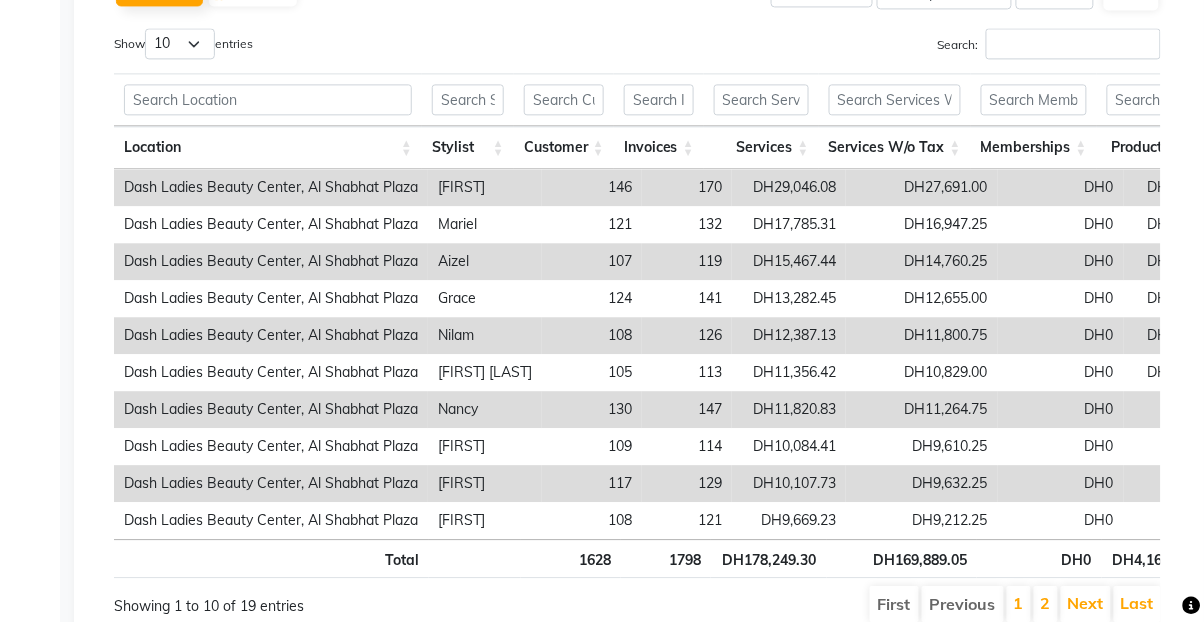 scroll, scrollTop: 984, scrollLeft: 0, axis: vertical 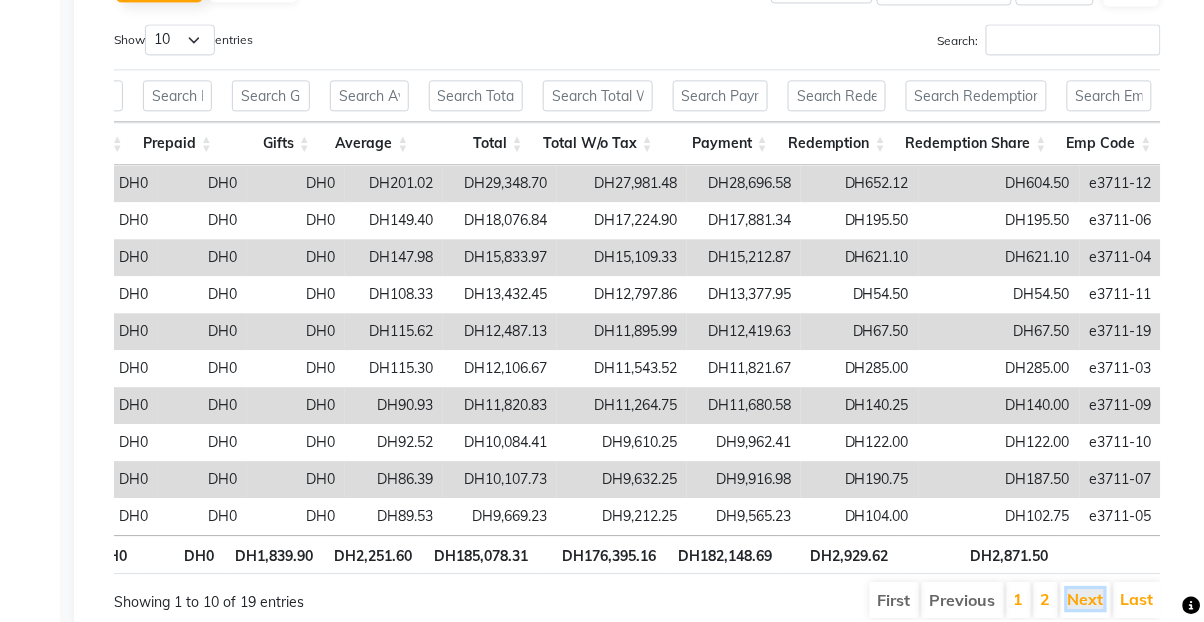 click on "Next" at bounding box center [1086, 599] 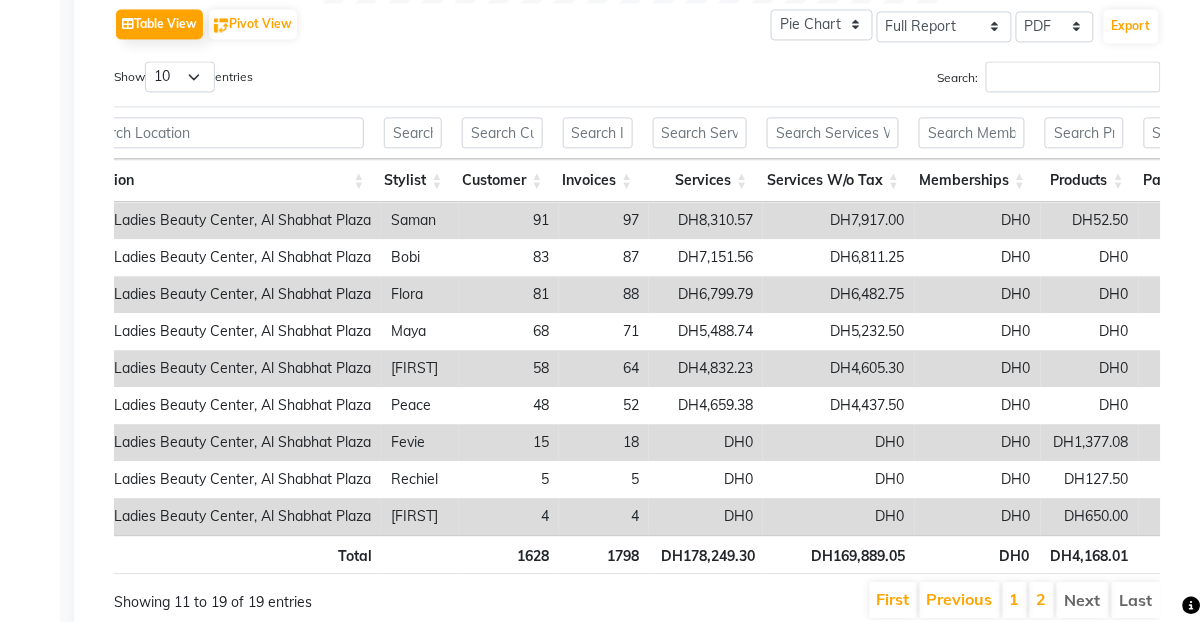 scroll, scrollTop: 0, scrollLeft: 139, axis: horizontal 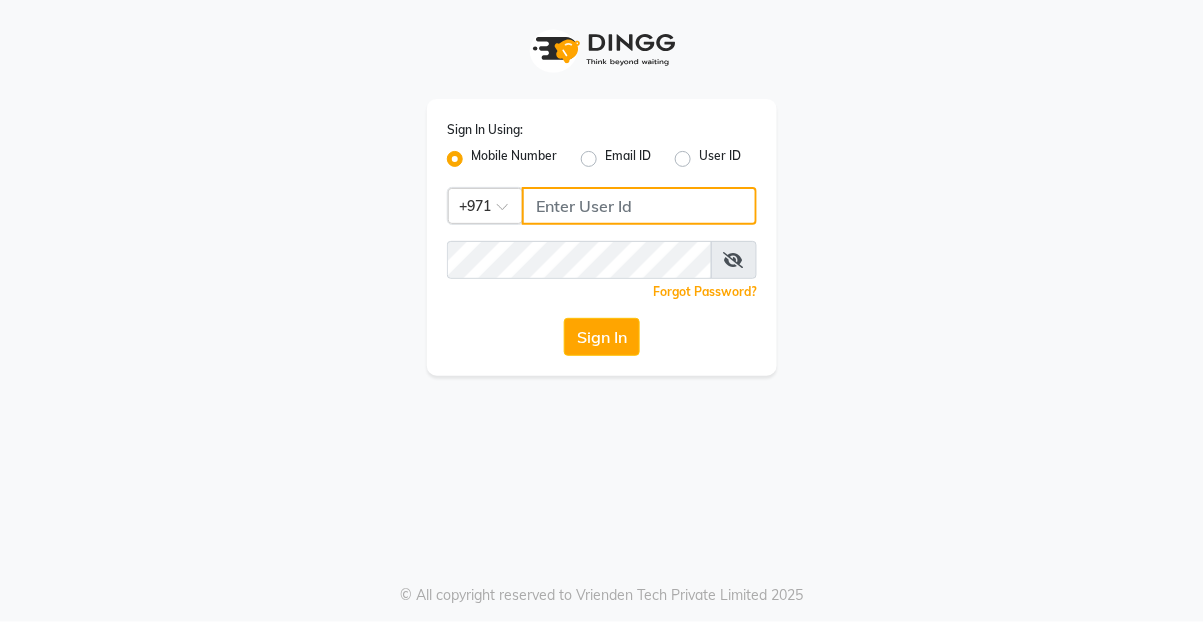 click 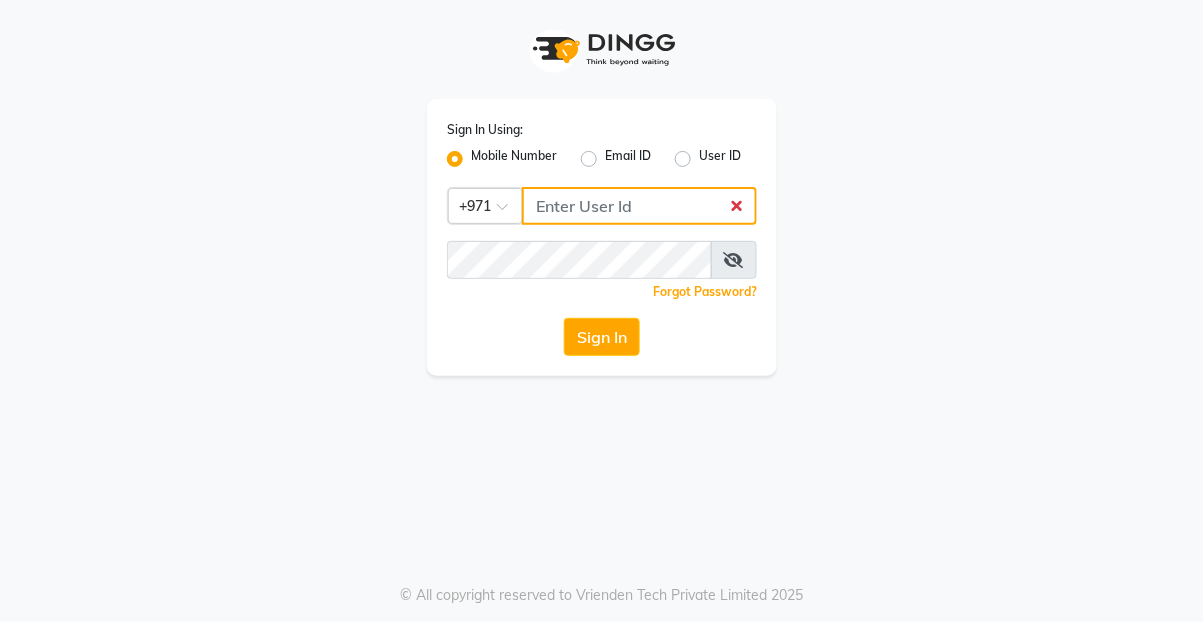 click 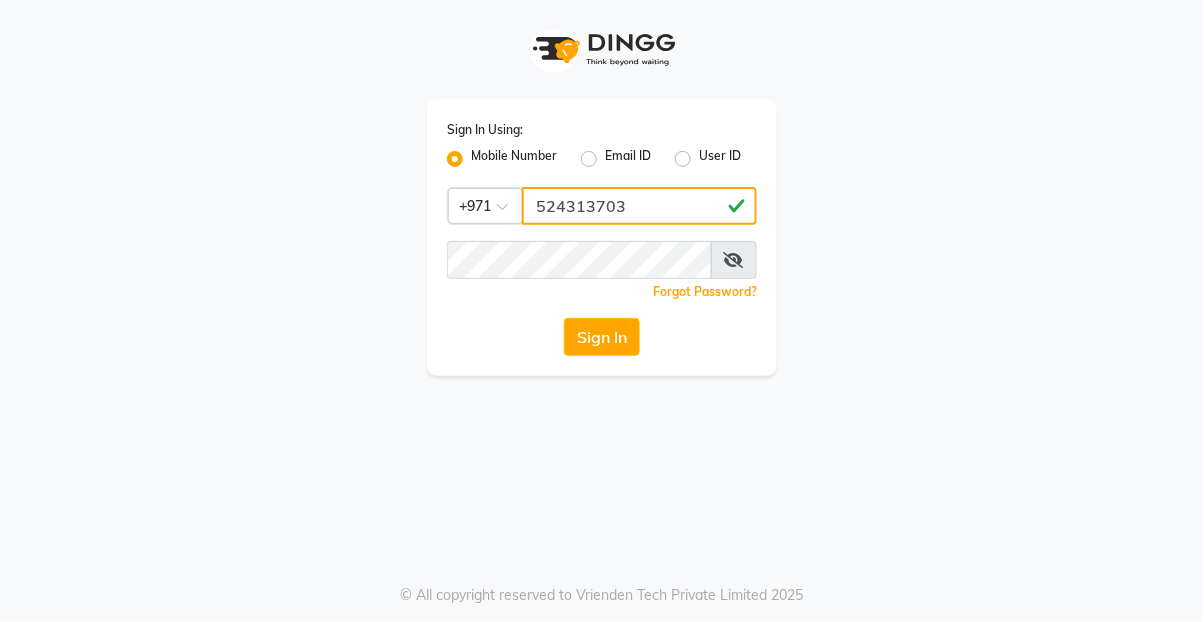 type on "524313703" 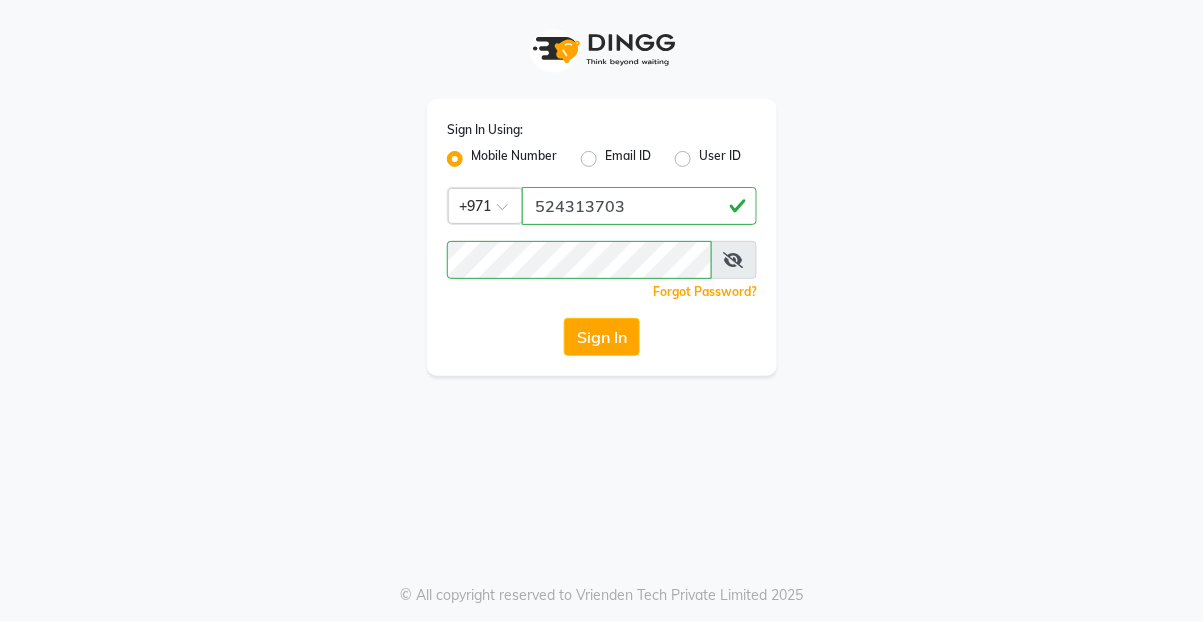 click at bounding box center (734, 260) 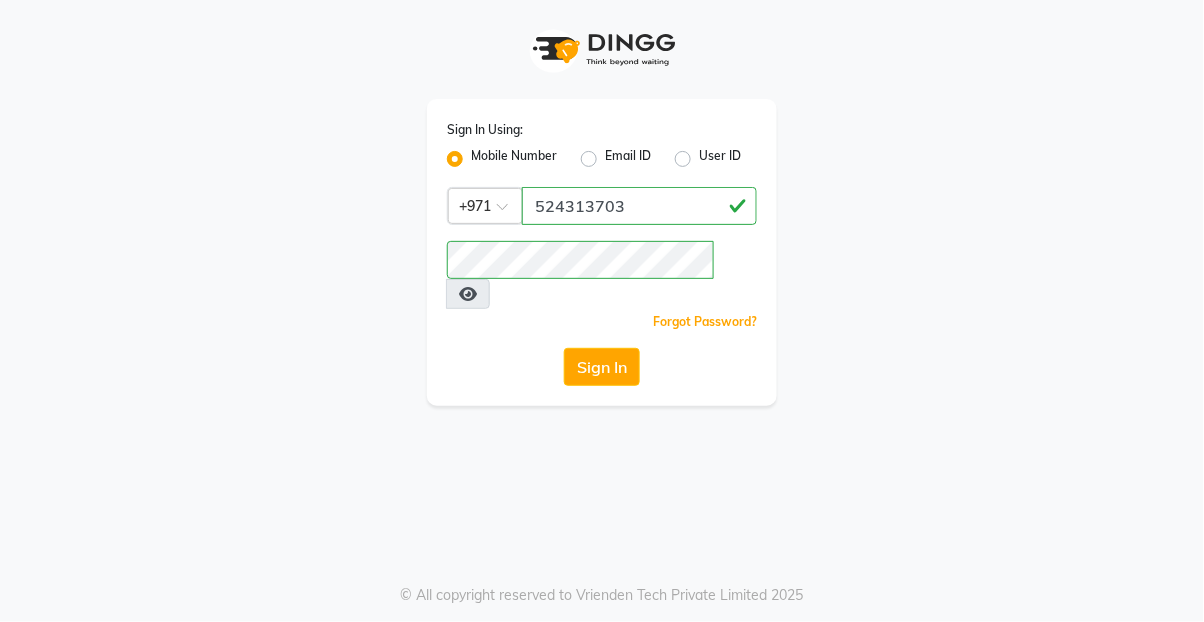 click on "Sign In" 